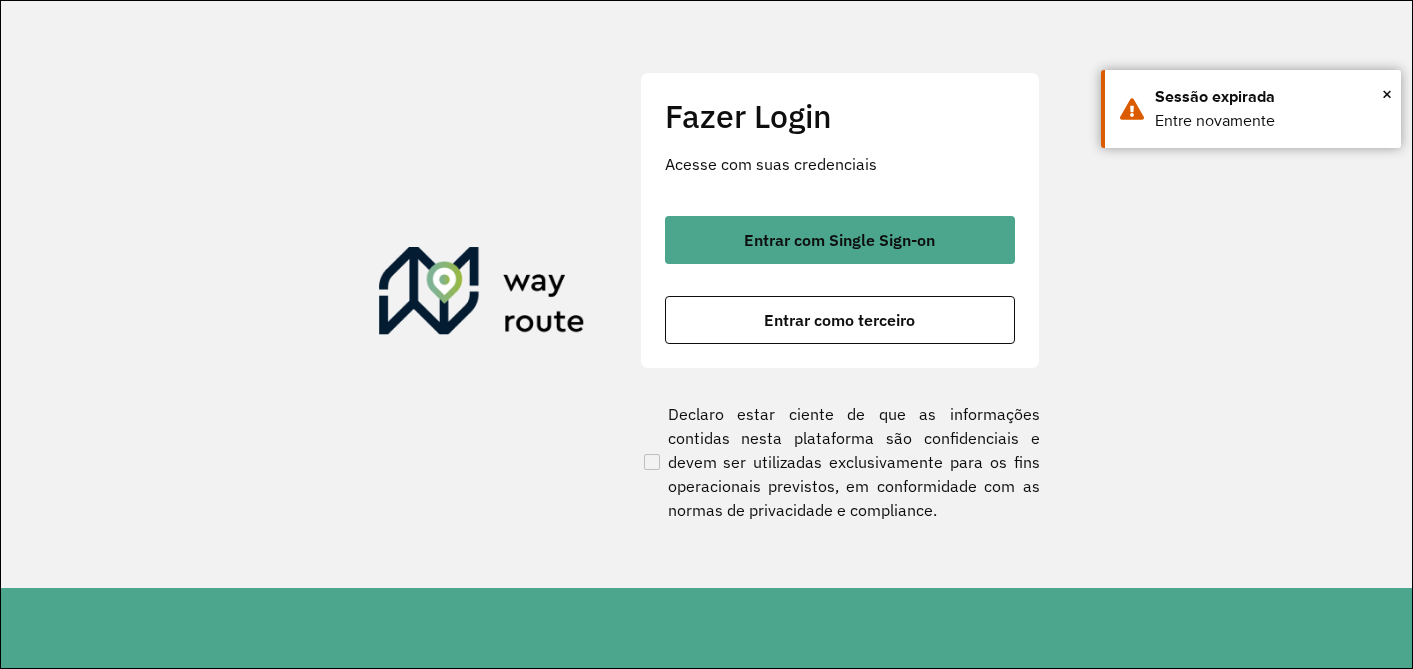 scroll, scrollTop: 0, scrollLeft: 0, axis: both 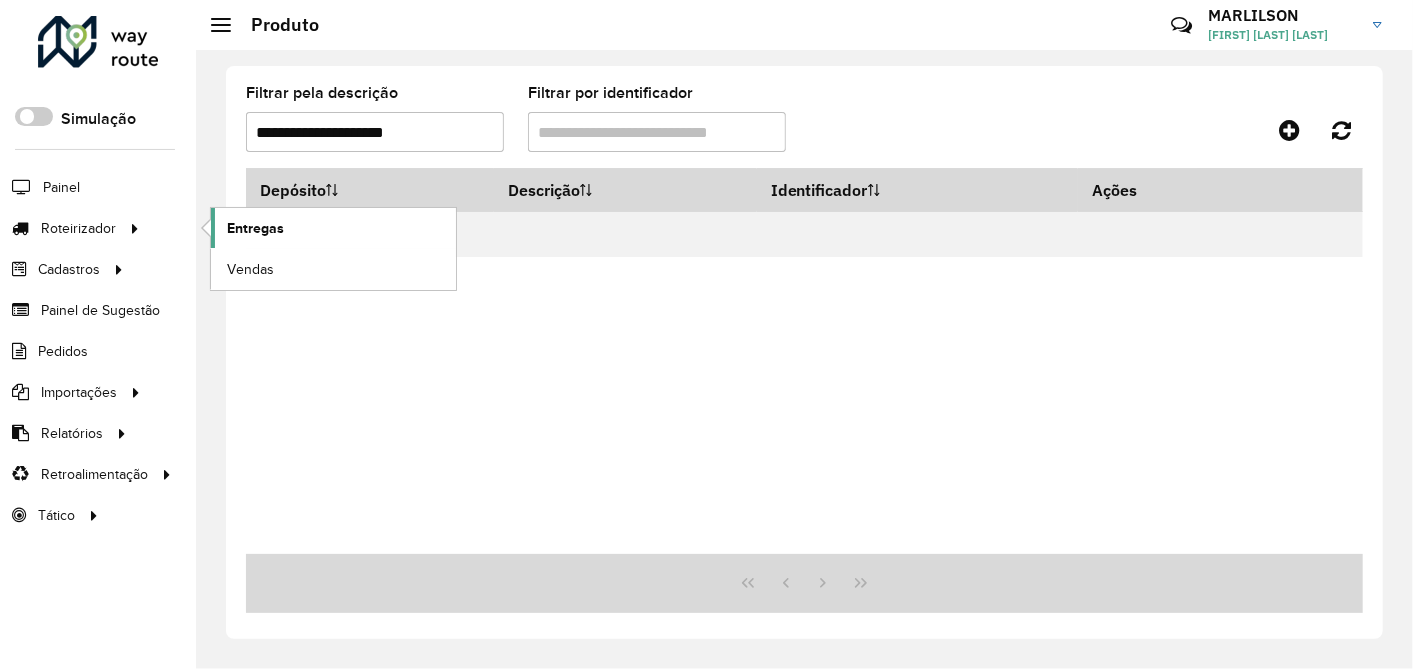 click on "Entregas" 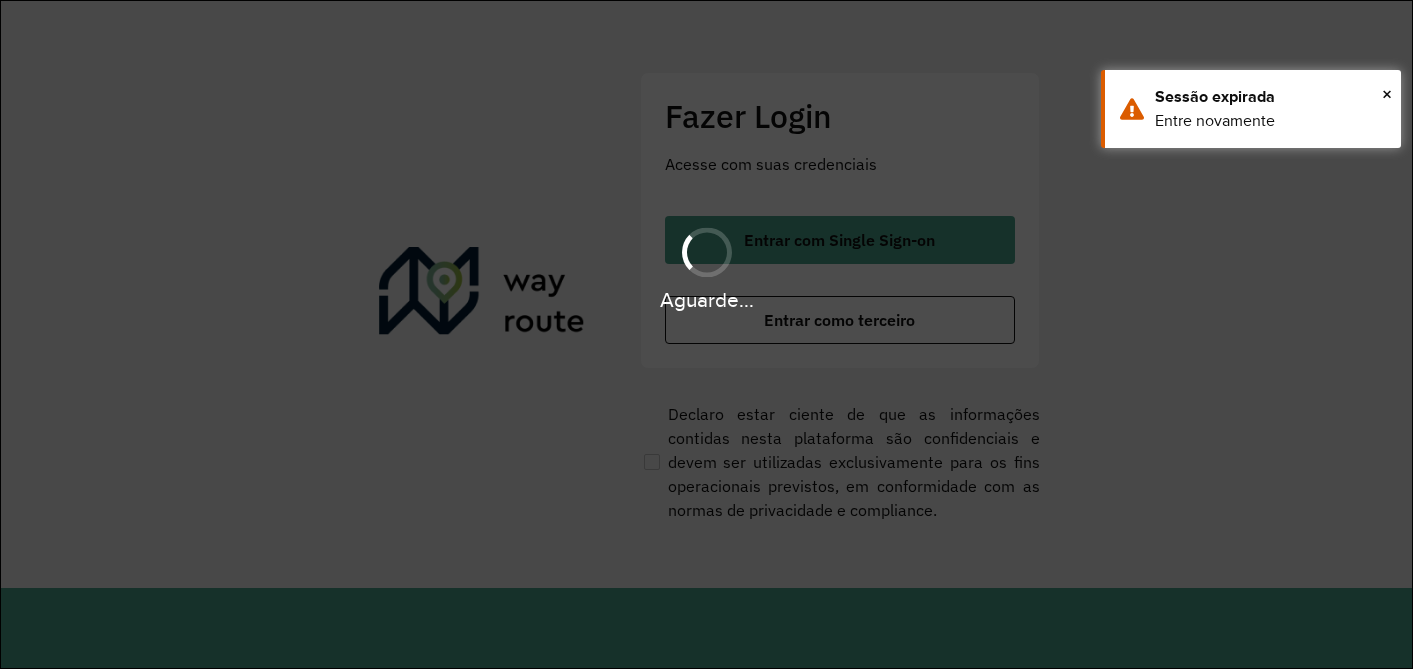 scroll, scrollTop: 0, scrollLeft: 0, axis: both 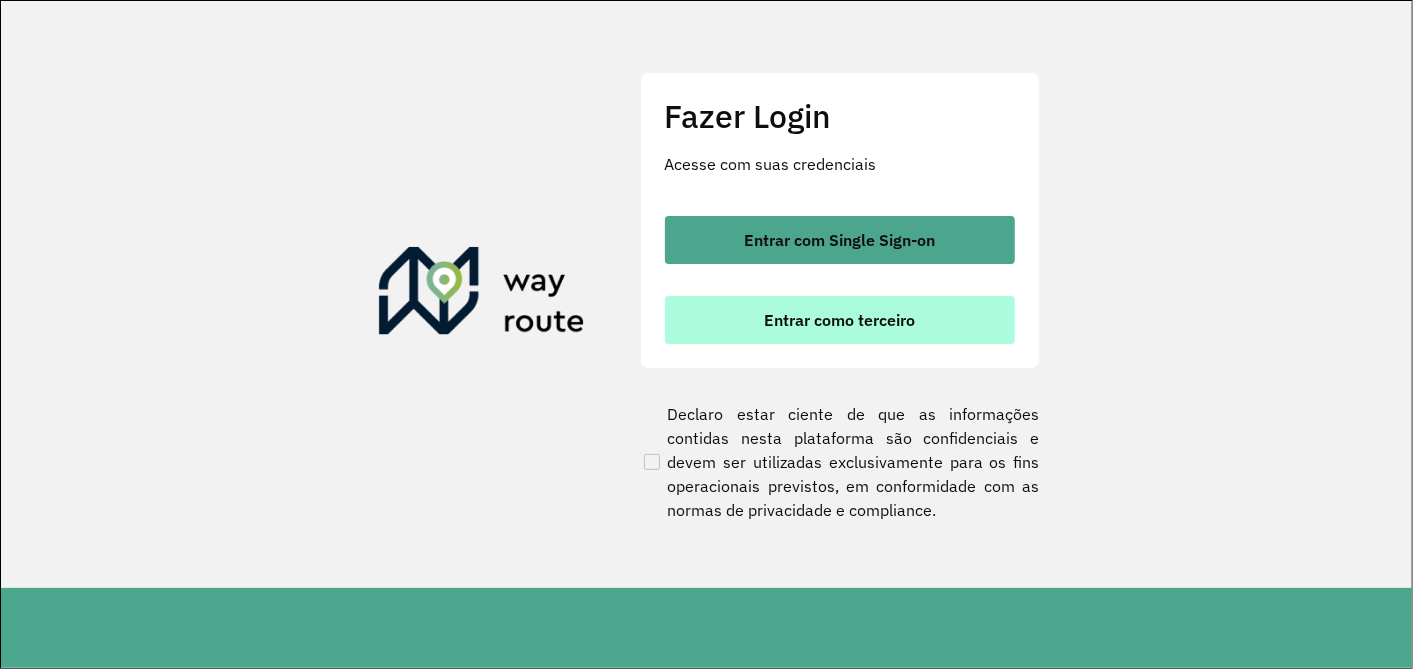click on "Entrar como terceiro" at bounding box center (840, 320) 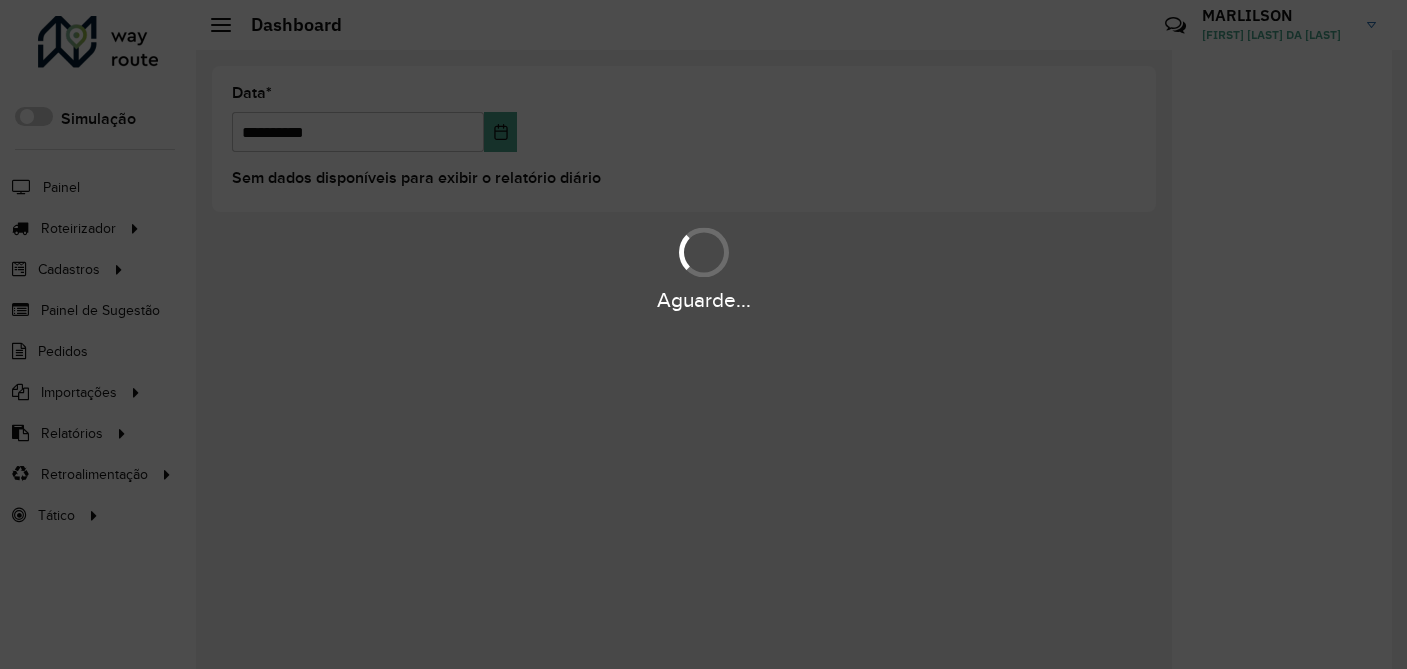 scroll, scrollTop: 0, scrollLeft: 0, axis: both 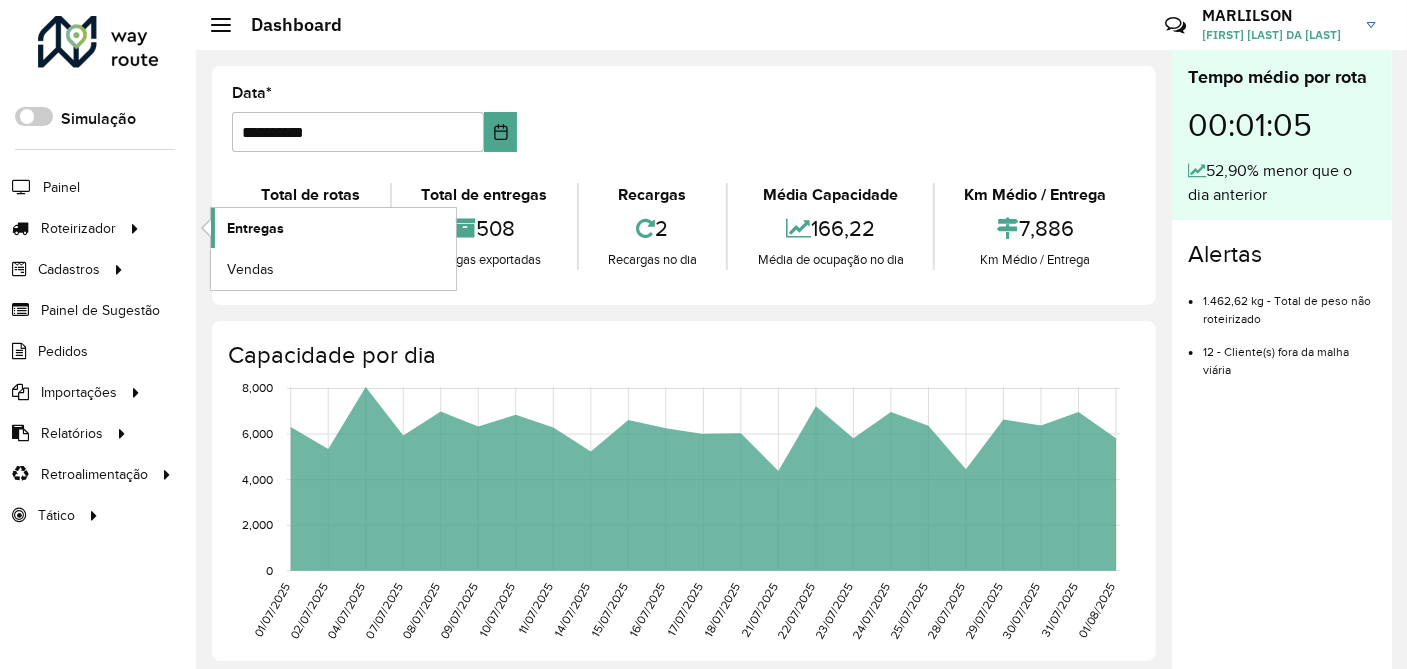 click on "Entregas" 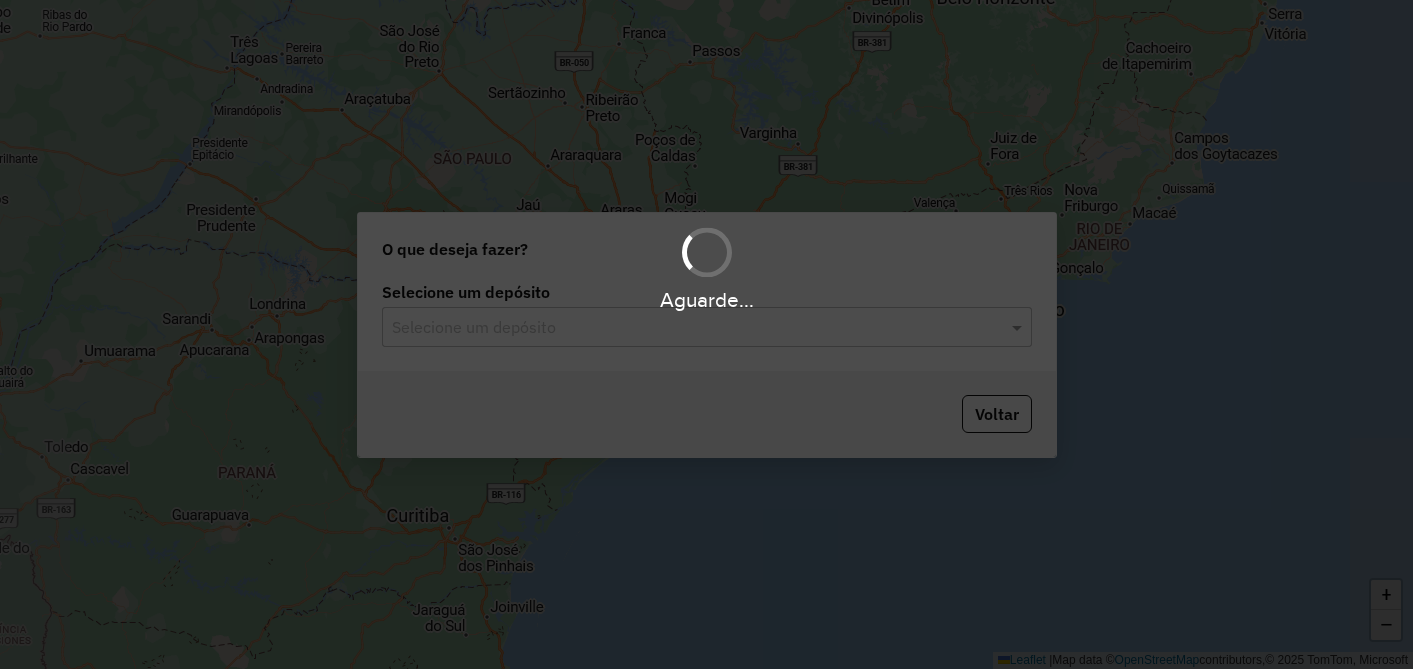 scroll, scrollTop: 0, scrollLeft: 0, axis: both 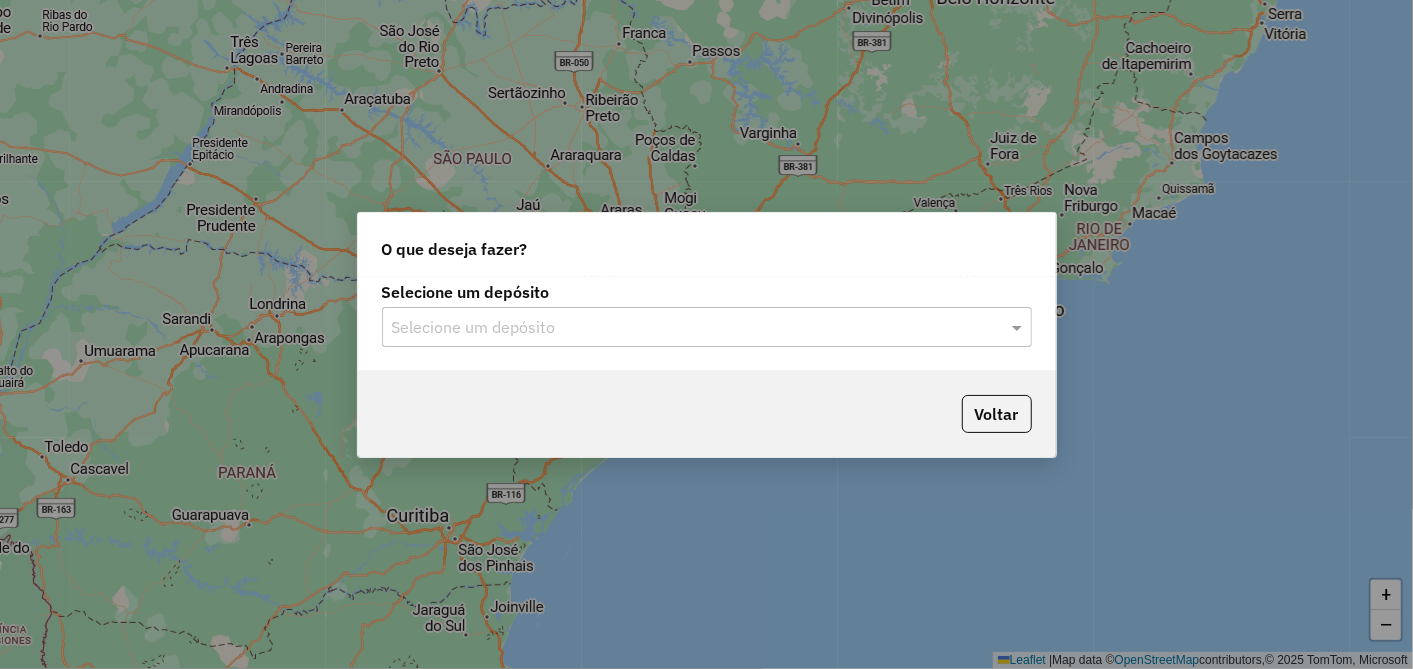 click on "Selecione um depósito" 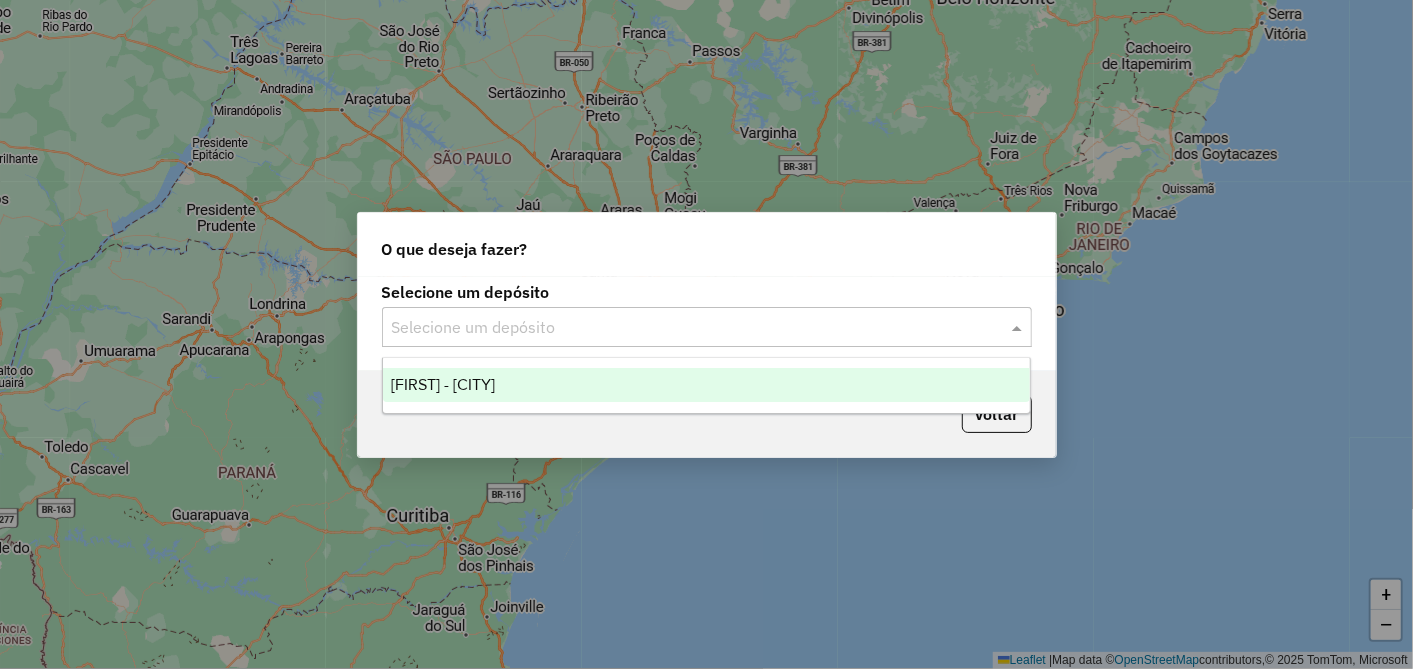 click on "[FIRST] - [CITY]" at bounding box center (706, 385) 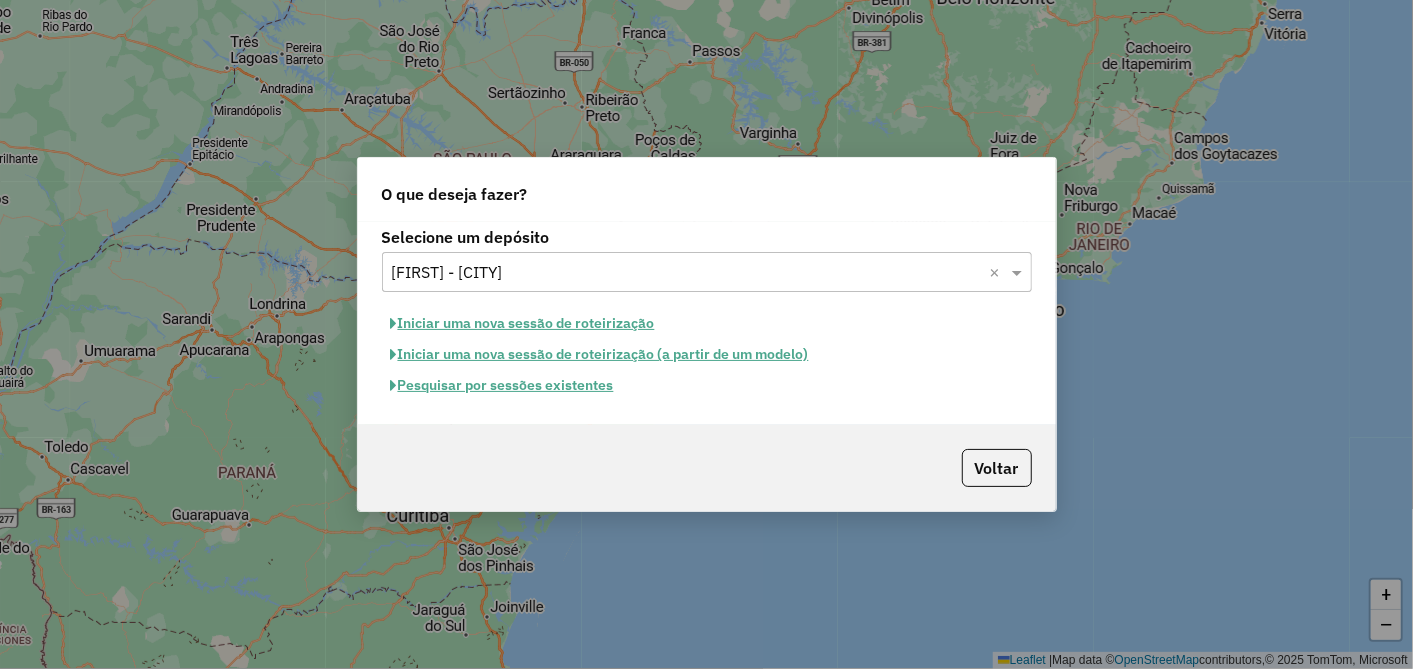 click on "Pesquisar por sessões existentes" 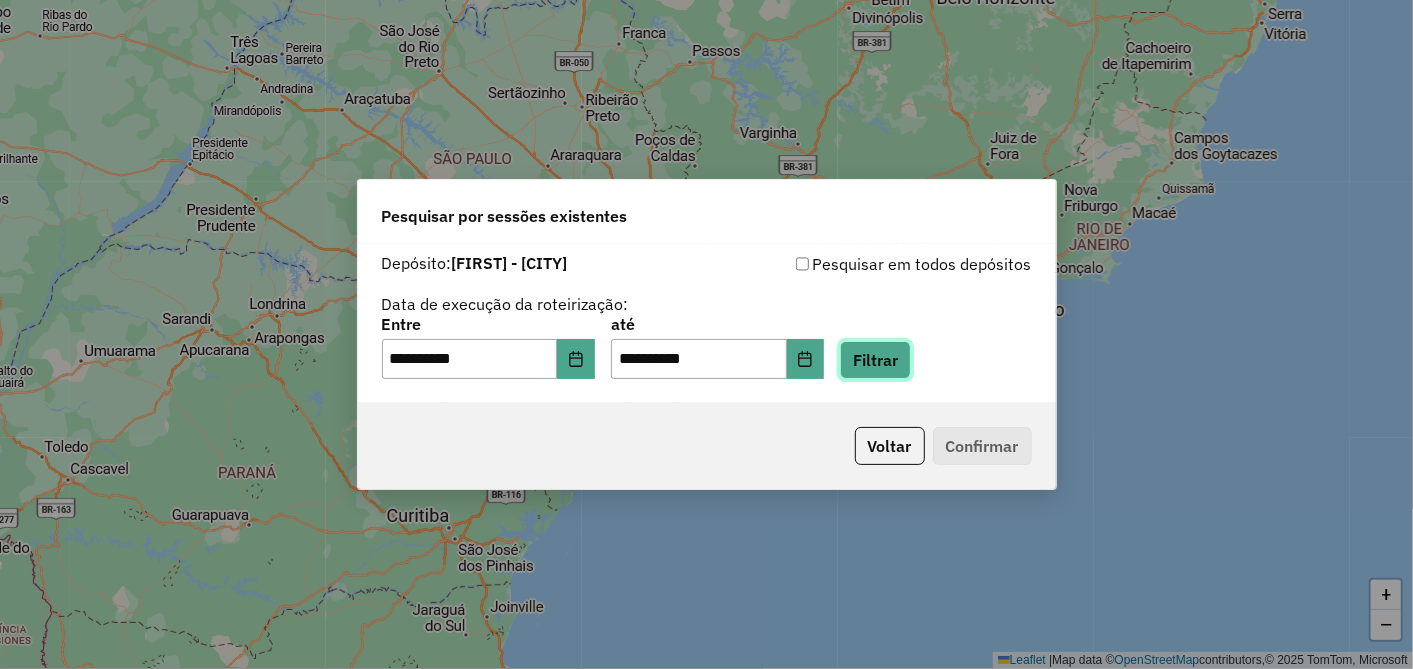 click on "Filtrar" 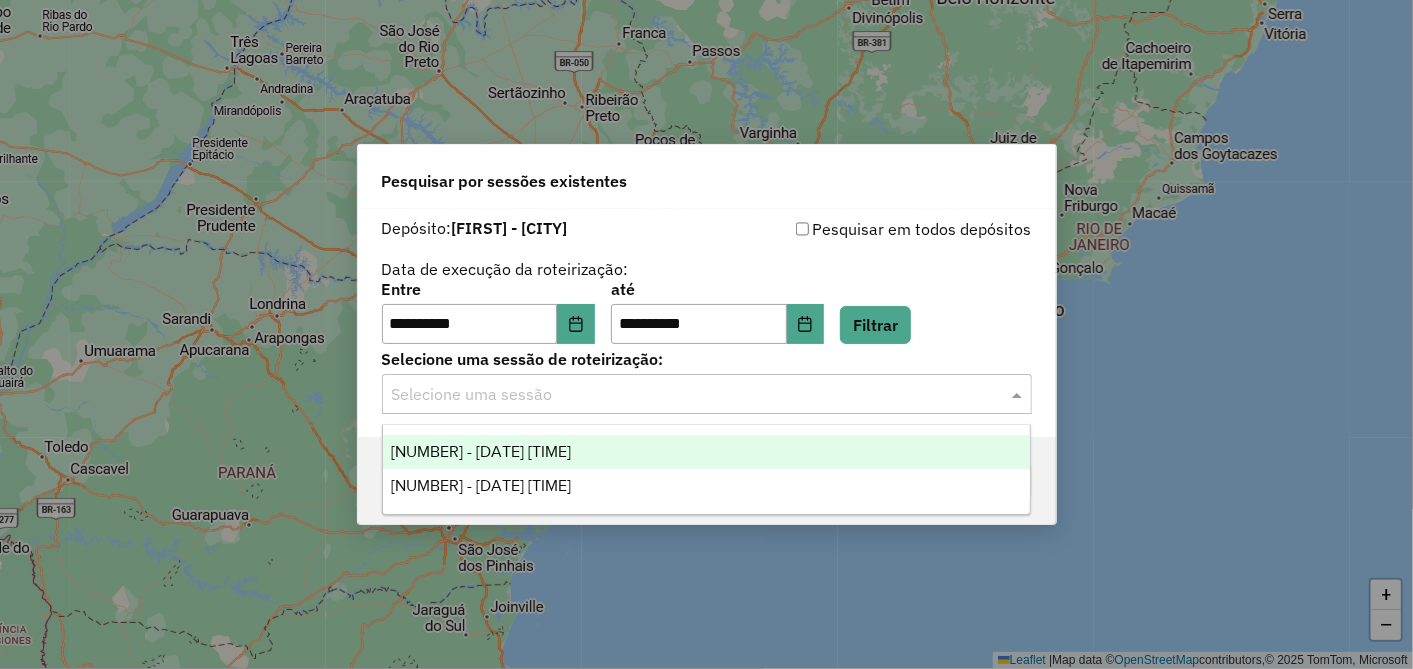 click 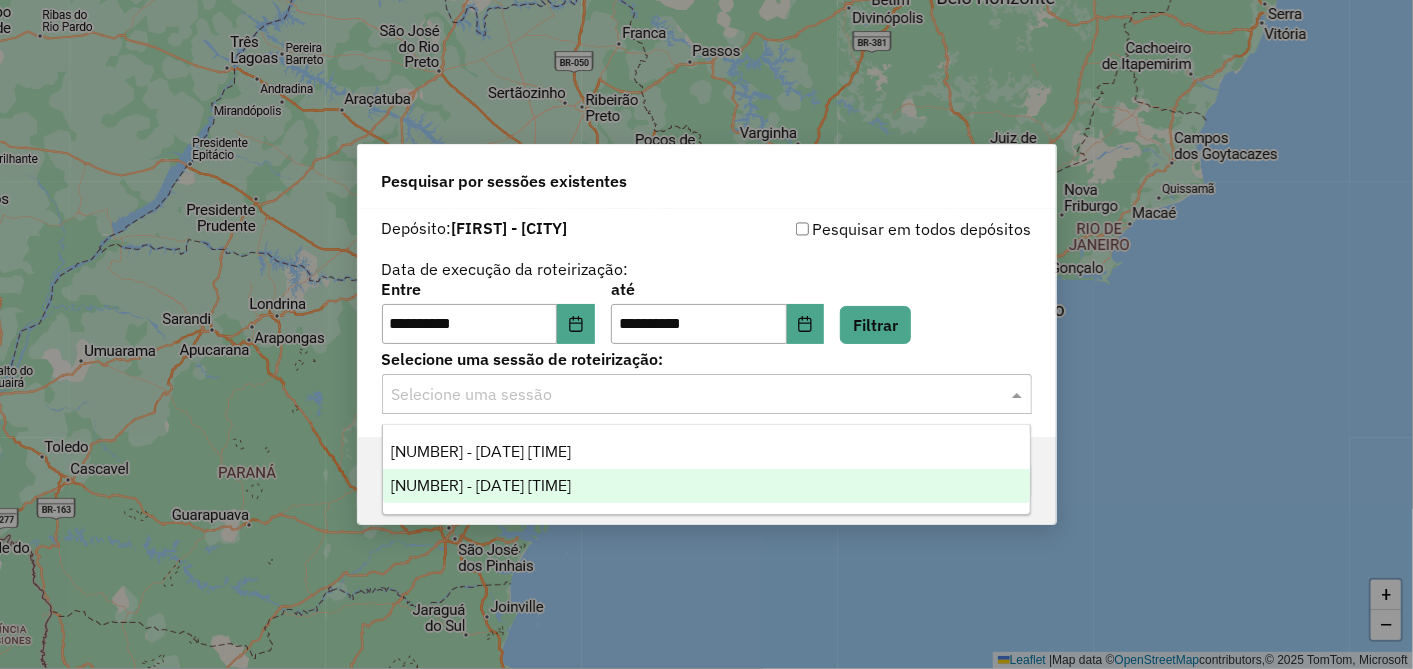 click on "973484 - 01/08/2025 18:36" at bounding box center [706, 486] 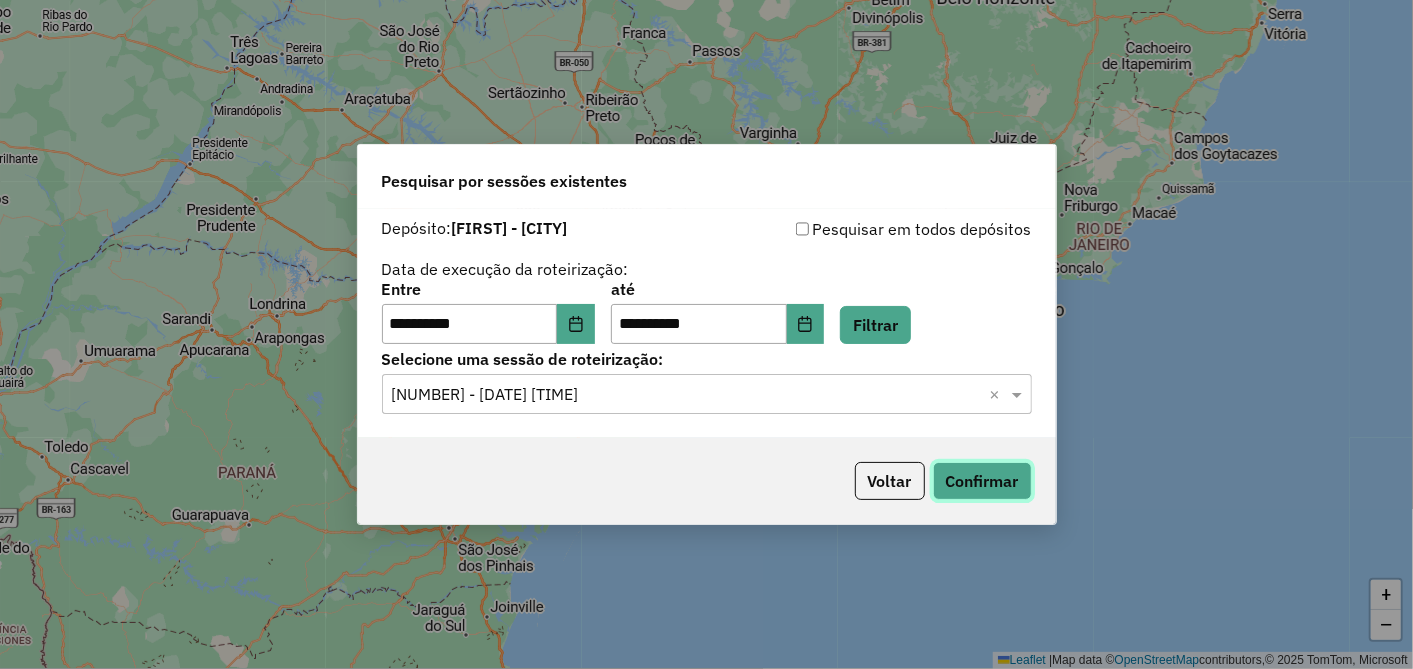 click on "Confirmar" 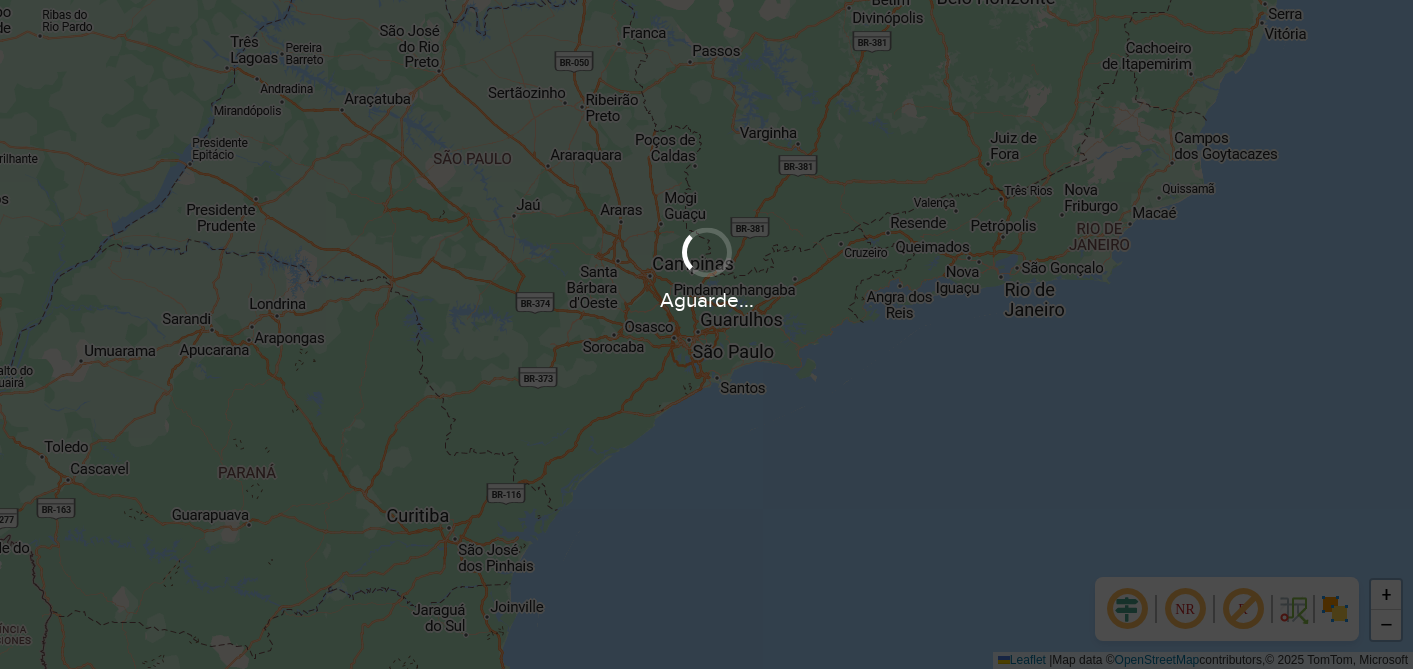 scroll, scrollTop: 0, scrollLeft: 0, axis: both 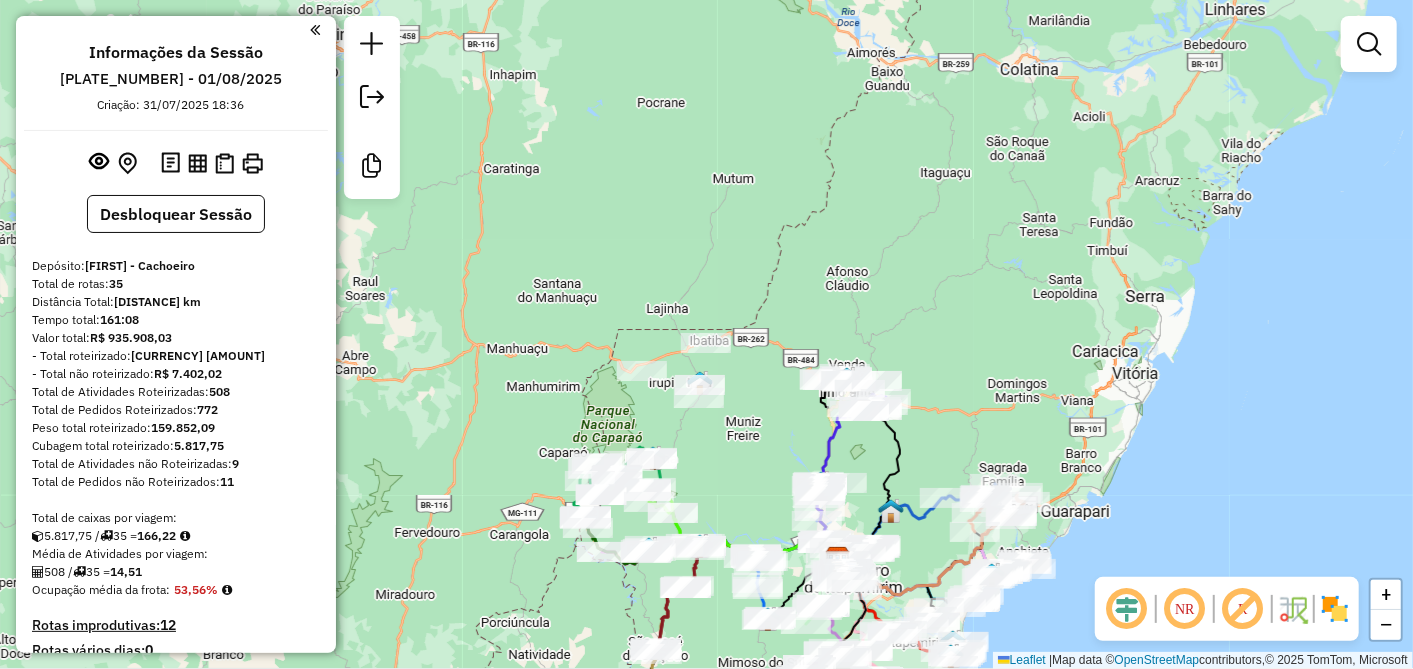 drag, startPoint x: 555, startPoint y: 244, endPoint x: 707, endPoint y: 454, distance: 259.23734 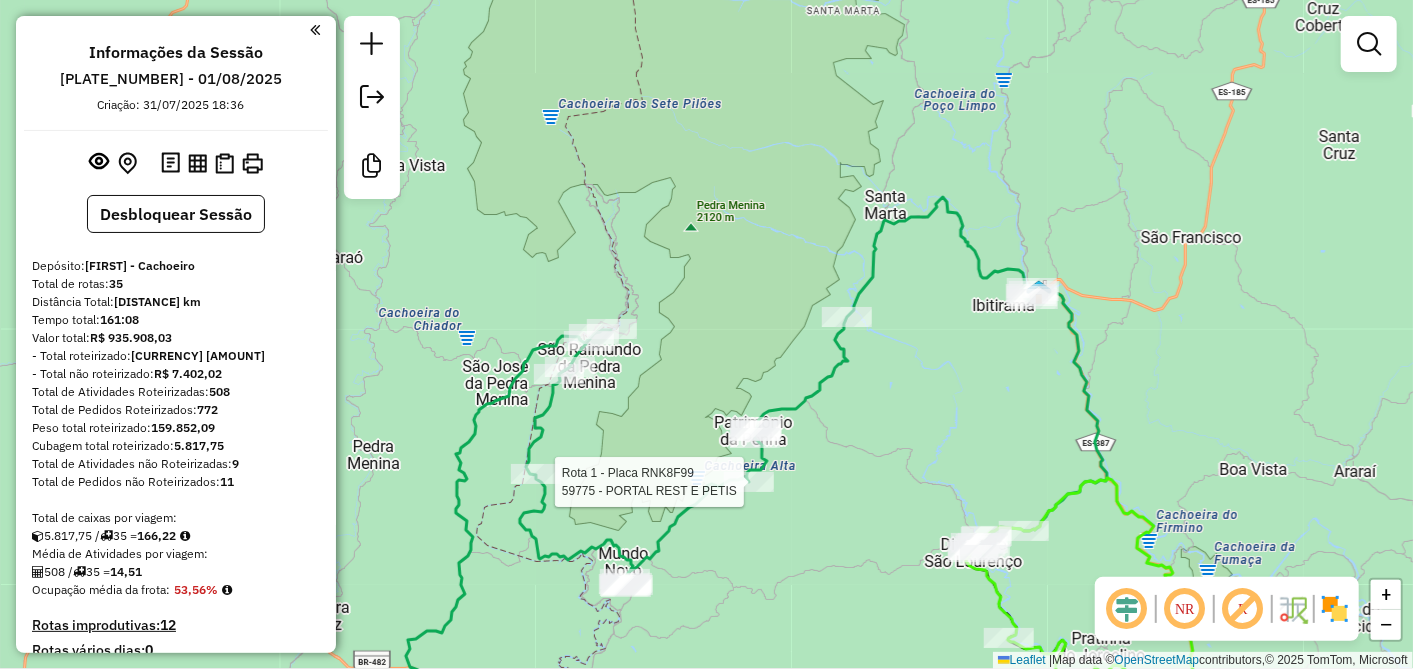 select on "**********" 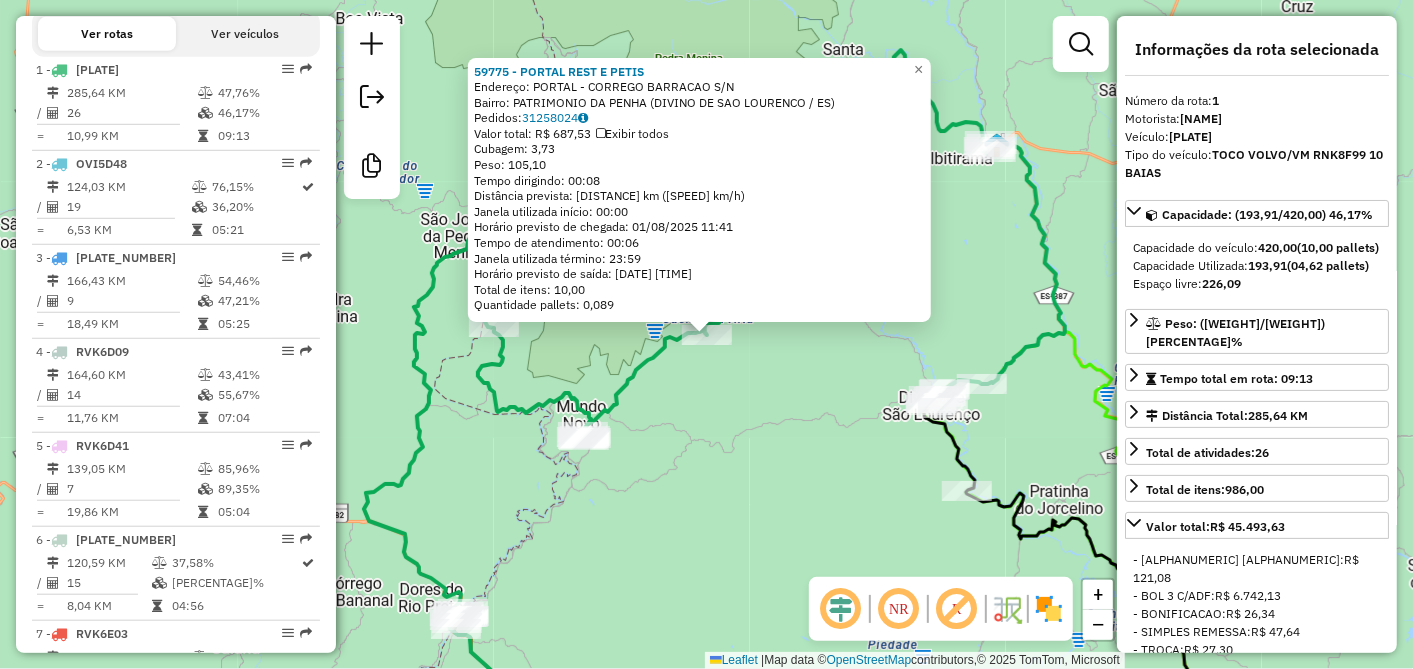 scroll, scrollTop: 786, scrollLeft: 0, axis: vertical 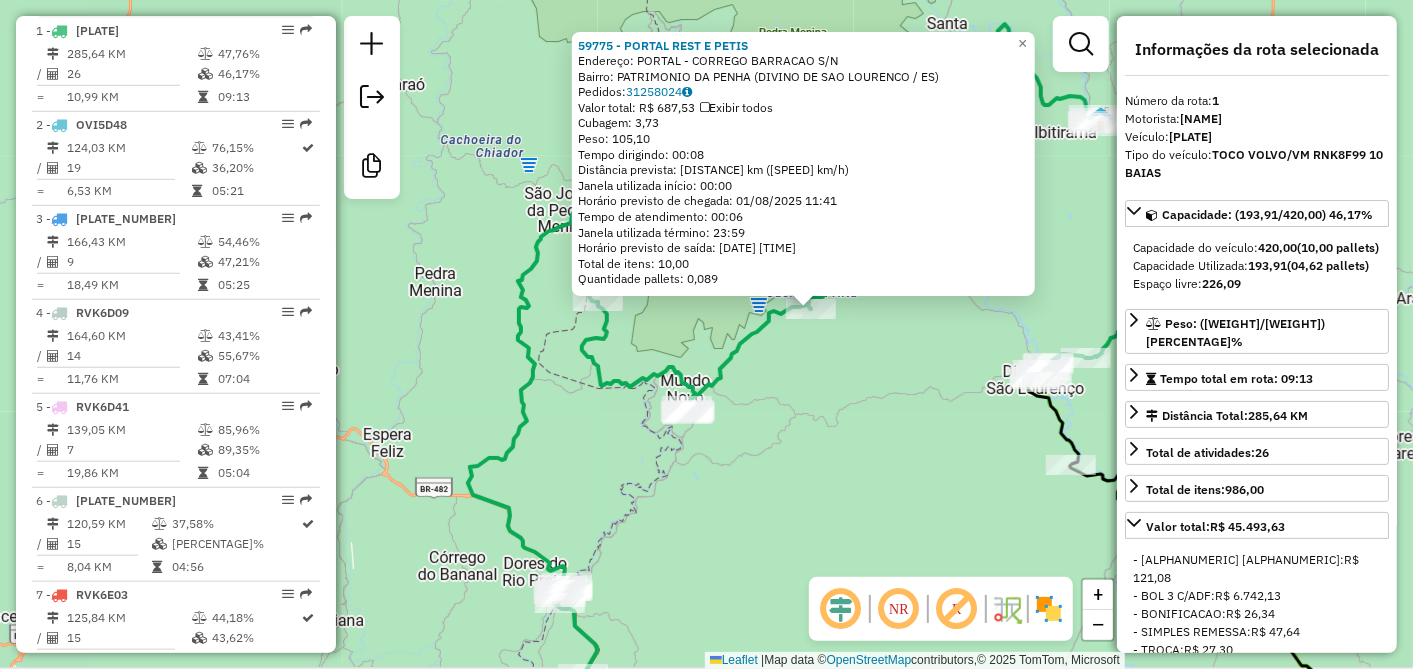 drag, startPoint x: 660, startPoint y: 496, endPoint x: 764, endPoint y: 470, distance: 107.200745 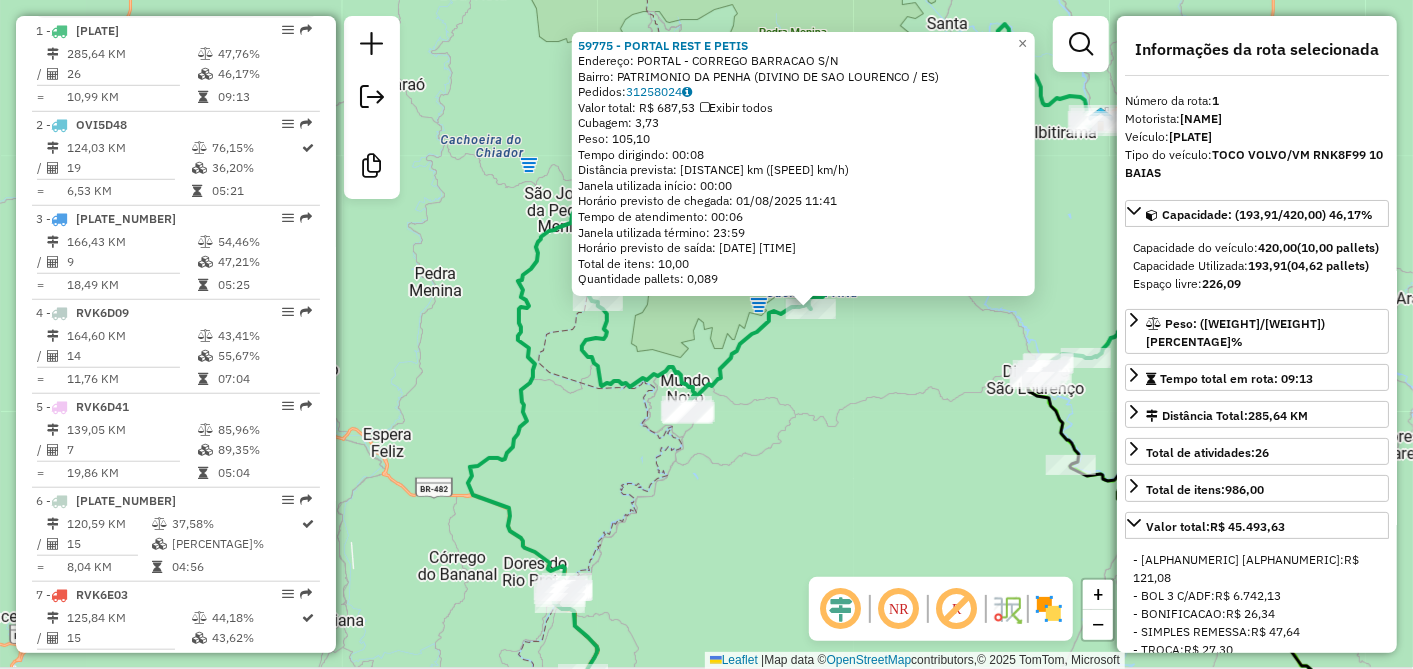 click on "[NUMBER] - [NAME] Endereço: [STREET] S/N Bairro: [NAME] ([CITY] / ES) Pedidos: 31258024 Valor total: R$ 687,53 Exibir todos Cubagem: 3,73 Peso: 105,10 Tempo dirigindo: 00:08 Distância prevista: 7,036 km (52,77 km/h) Janela utilizada início: 00:00 Horário previsto de chegada: 01/08/2025 11:41 Tempo de atendimento: 00:06 Janela utilizada término: 23:59 Horário previsto de saída: 01/08/2025 11:47 Total de itens: 10,00 Quantidade pallets: 0,089 × Janela de atendimento Grade de atendimento Capacidade Transportadoras Veículos Cliente Pedidos Rotas Selecione os dias de semana para filtrar as janelas de atendimento Seg Ter Qua Qui Sex Sáb Dom Informe o período da janela de atendimento: De: Até: Filtrar exatamente a janela do cliente Considerar janela de atendimento padrão Selecione os dias de semana para filtrar as grades de atendimento Seg Ter Qua Qui Sex Sáb Dom Peso mínimo: De:" 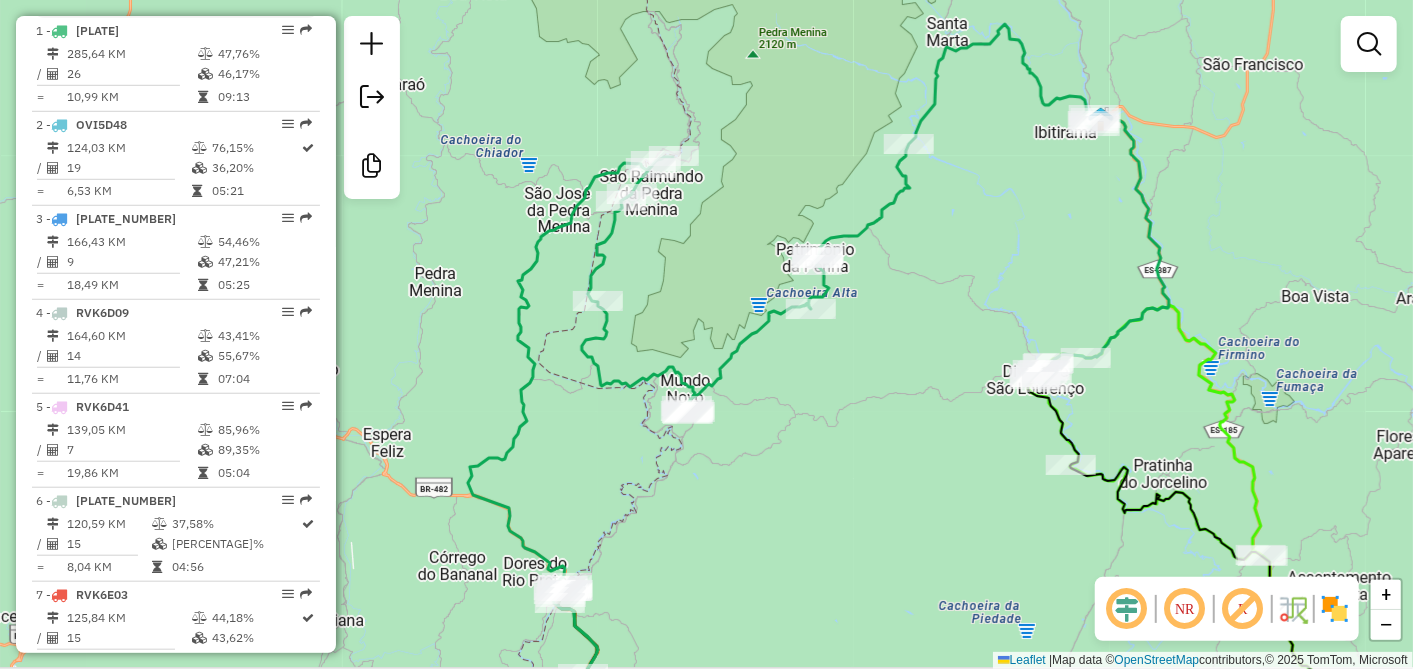 drag, startPoint x: 674, startPoint y: 488, endPoint x: 740, endPoint y: 408, distance: 103.711136 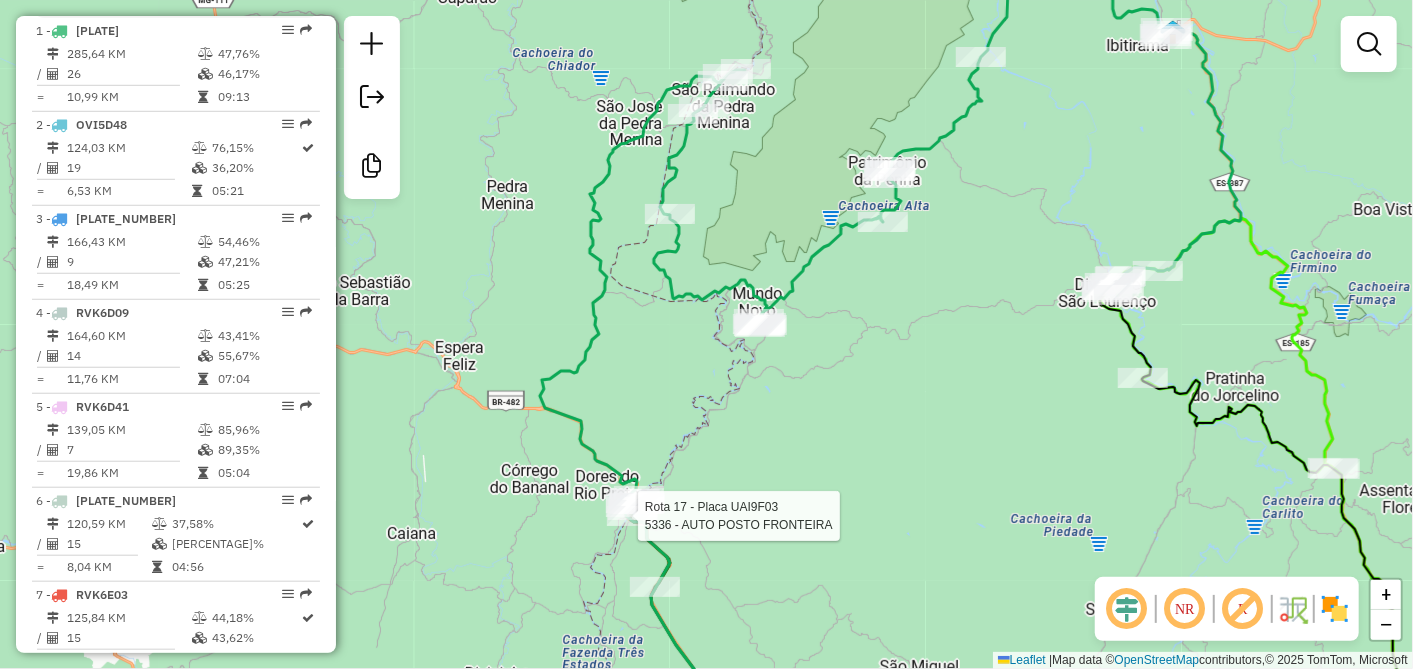select on "**********" 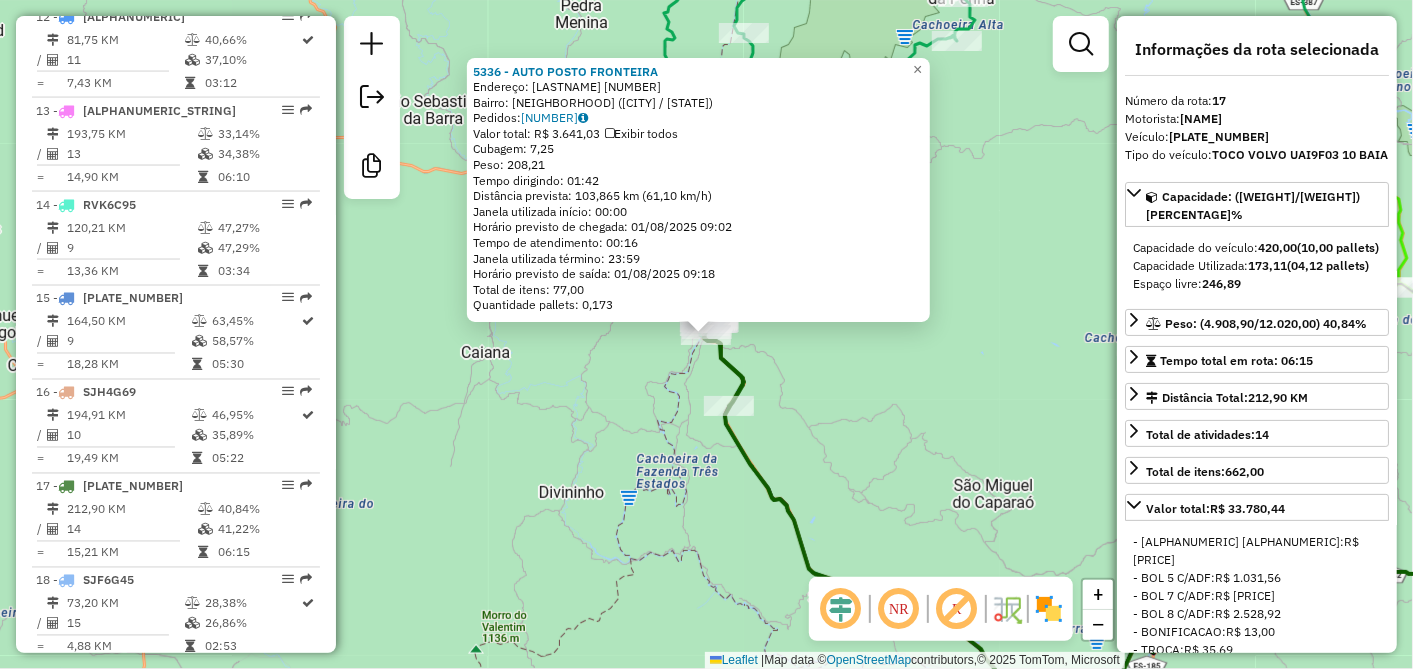 scroll, scrollTop: 2285, scrollLeft: 0, axis: vertical 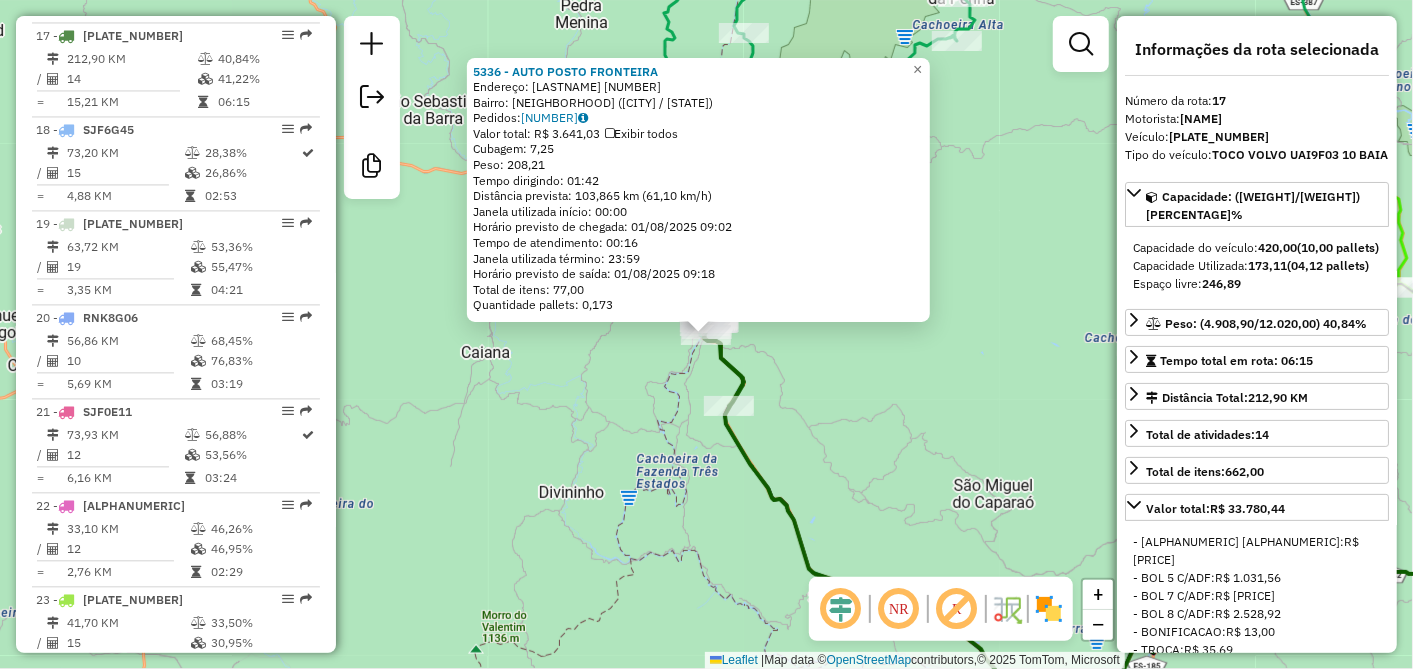click on "[NUMBER] - [NAME] Endereço: [STREET] [NUMBER] Bairro: [NAME] ([CITY] / ES) Pedidos: 31257969 Valor total: R$ 3.641,03 Exibir todos Cubagem: 7,25 Peso: 208,21 Tempo dirigindo: 01:42 Distância prevista: 103,865 km (61,10 km/h) Janela utilizada início: 00:00 Horário previsto de chegada: 01/08/2025 09:02 Tempo de atendimento: 00:16 Janela utilizada término: 23:59 Horário previsto de saída: 01/08/2025 09:18 Total de itens: 77,00 Quantidade pallets: 0,173 × Janela de atendimento Grade de atendimento Capacidade Transportadoras Veículos Cliente Pedidos Rotas Selecione os dias de semana para filtrar as janelas de atendimento Seg Ter Qua Qui Sex Sáb Dom Informe o período da janela de atendimento: De: Até: Filtrar exatamente a janela do cliente Considerar janela de atendimento padrão Selecione os dias de semana para filtrar as grades de atendimento Seg Ter Qua Qui Sex Sáb Dom Peso mínimo: Peso máximo: De: Até:" 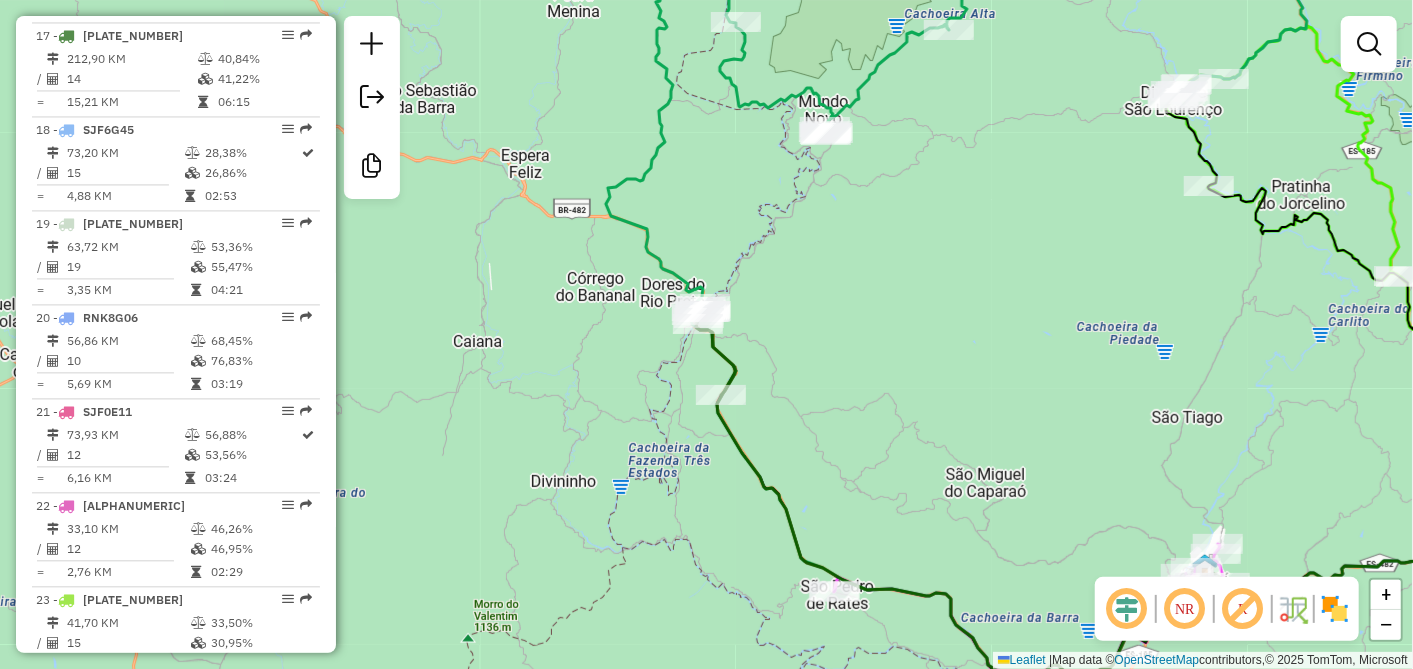drag, startPoint x: 797, startPoint y: 460, endPoint x: 720, endPoint y: 342, distance: 140.90068 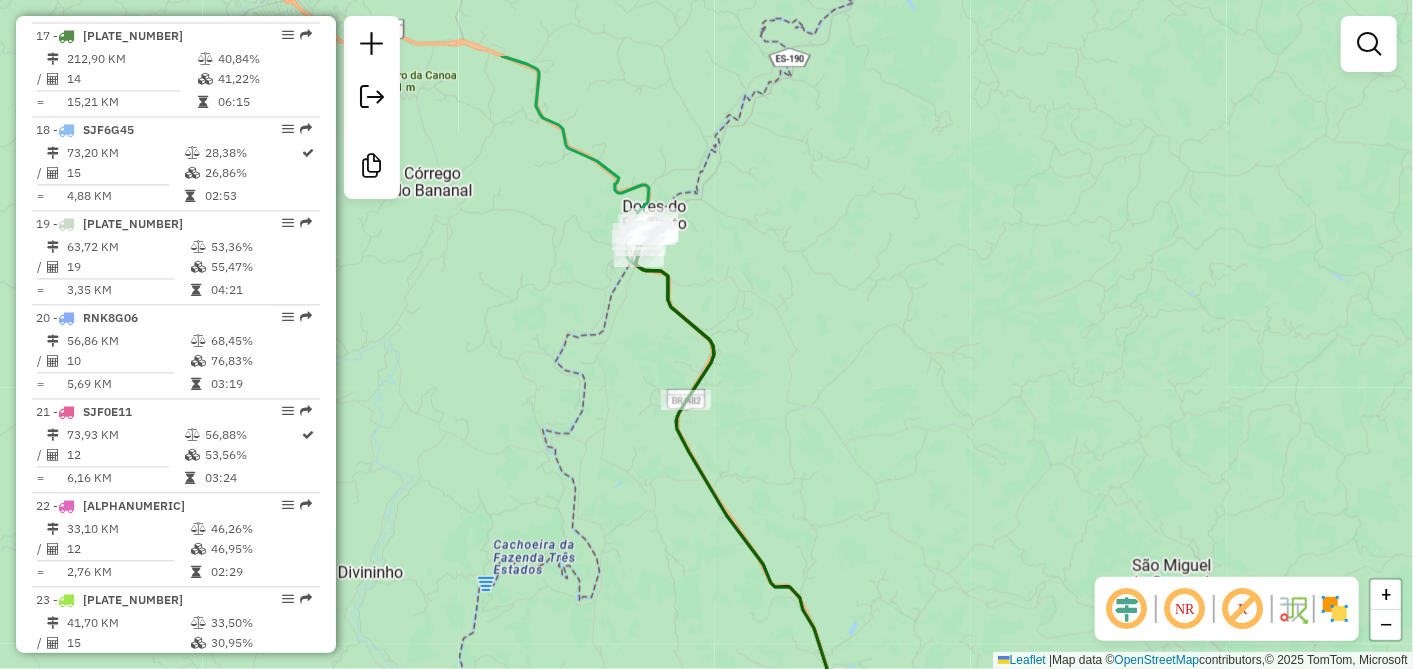 drag, startPoint x: 632, startPoint y: 231, endPoint x: 646, endPoint y: 472, distance: 241.4063 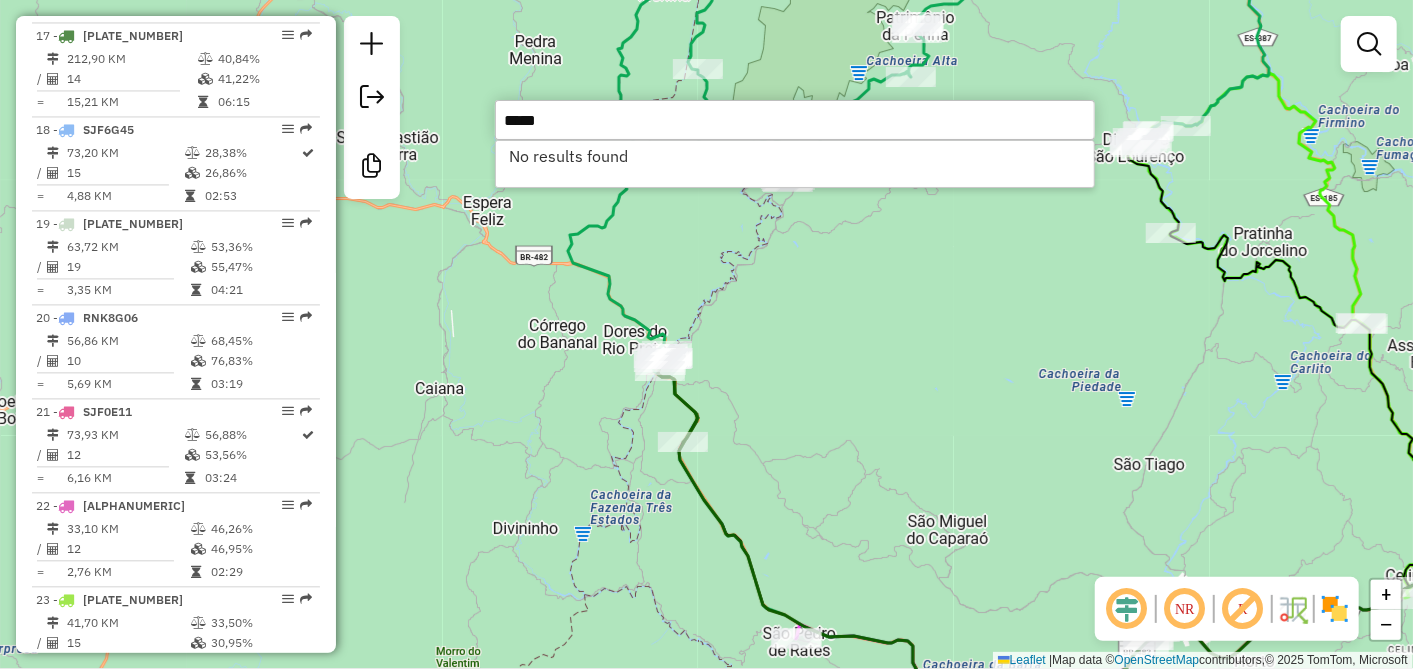 type on "*****" 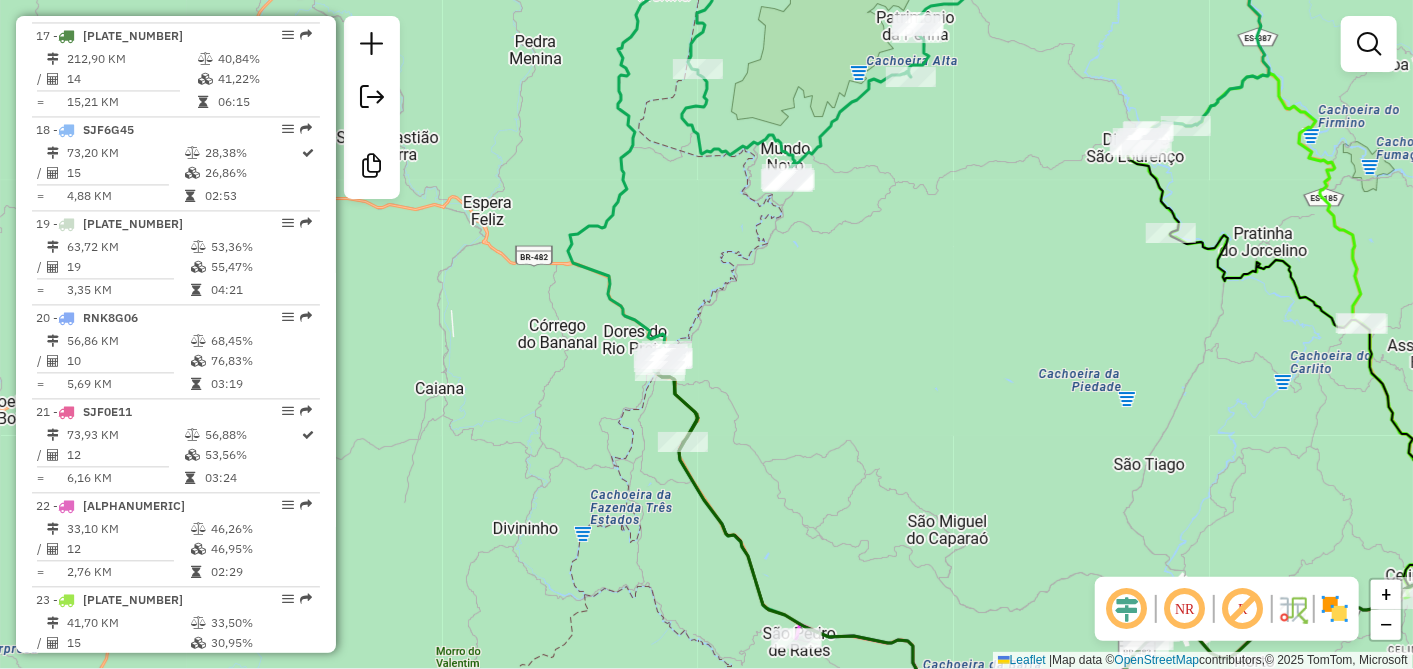 drag, startPoint x: 970, startPoint y: 414, endPoint x: 580, endPoint y: 251, distance: 422.69257 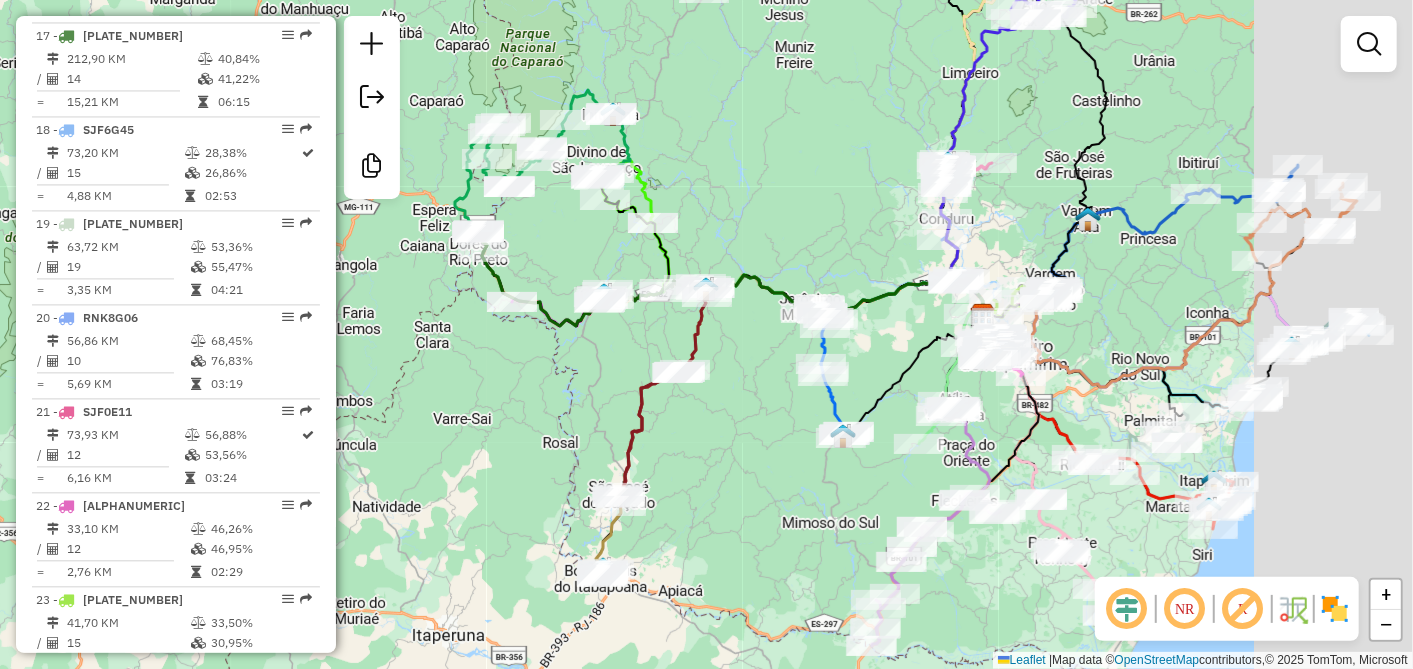 drag, startPoint x: 1281, startPoint y: 431, endPoint x: 1068, endPoint y: 381, distance: 218.78986 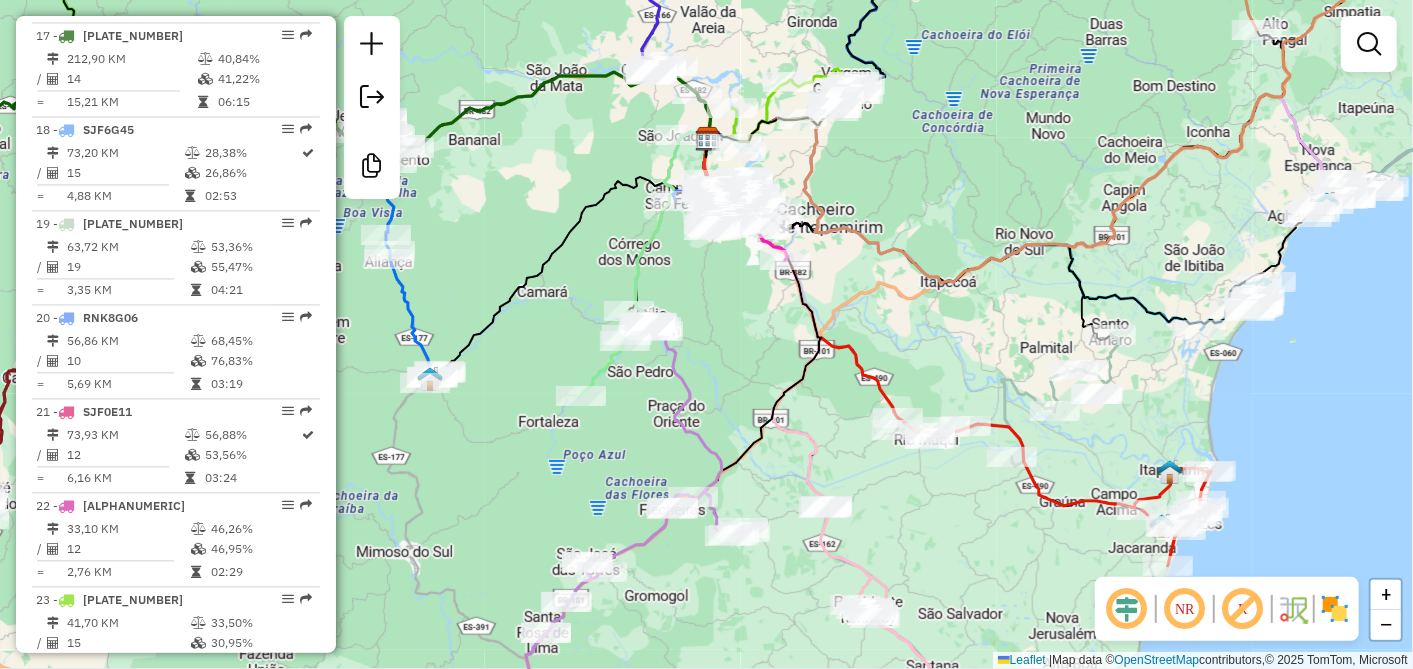 drag, startPoint x: 1288, startPoint y: 362, endPoint x: 1025, endPoint y: 523, distance: 308.36667 